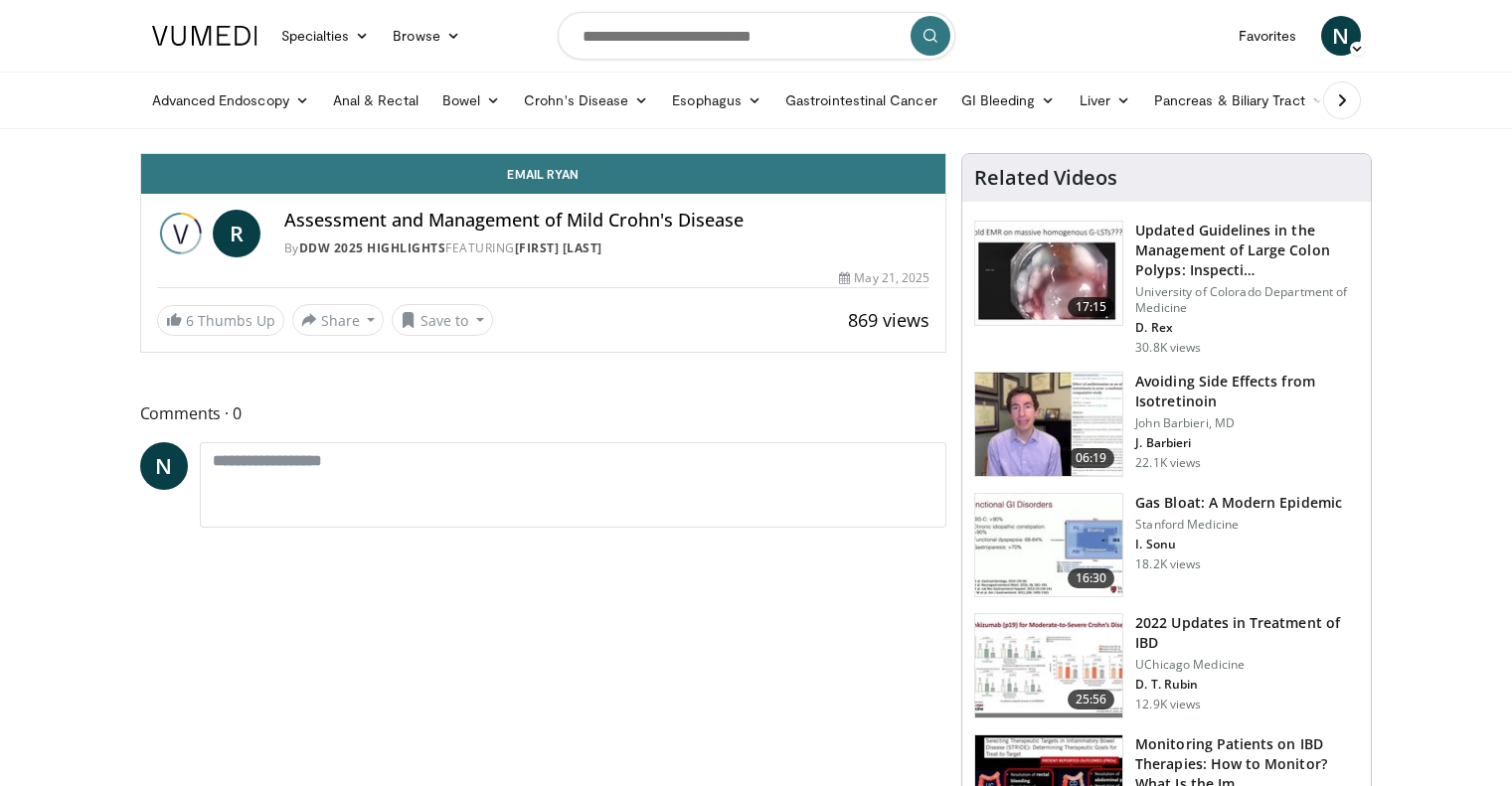 scroll, scrollTop: 0, scrollLeft: 0, axis: both 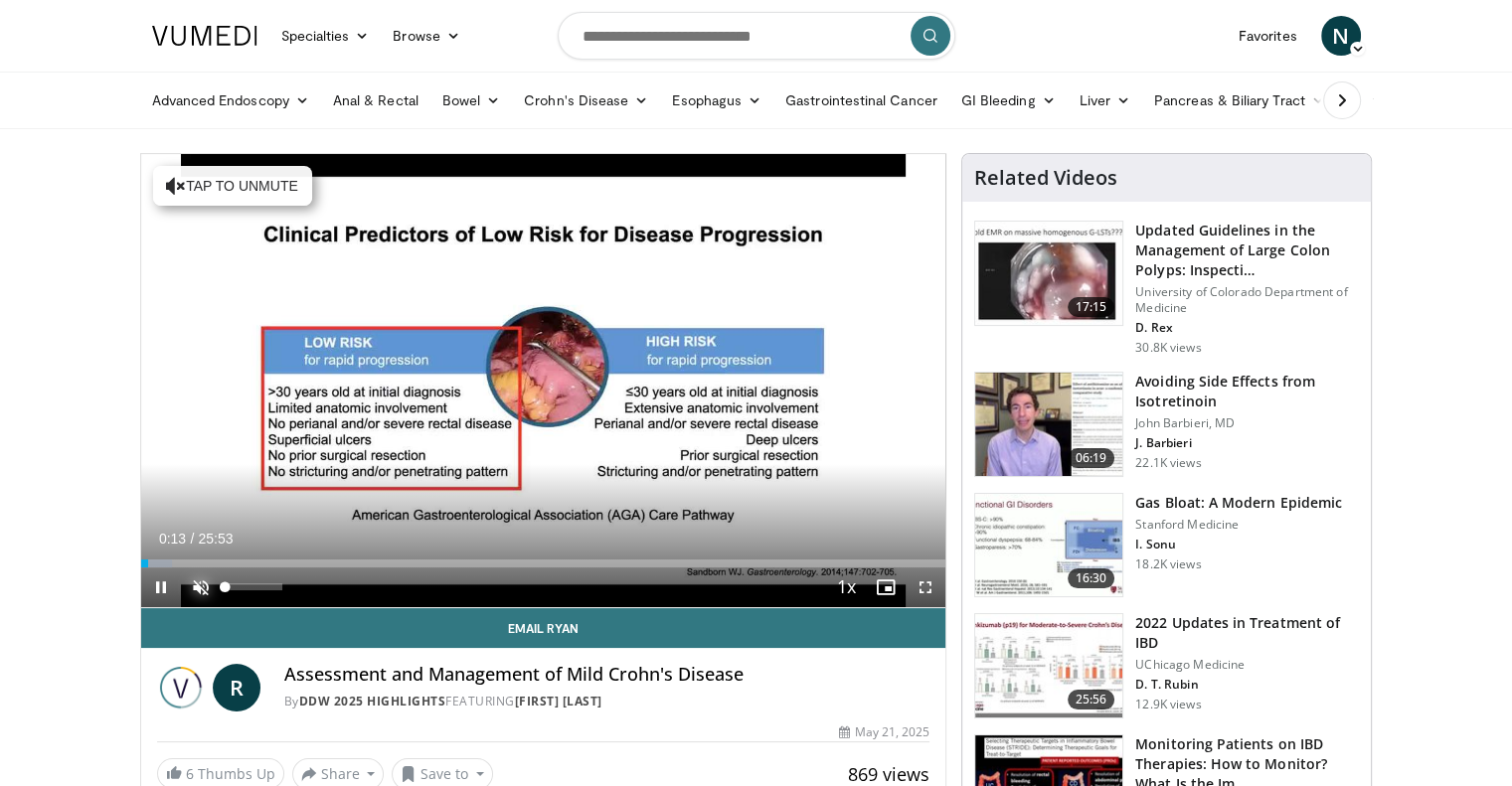 click at bounding box center (201, 587) 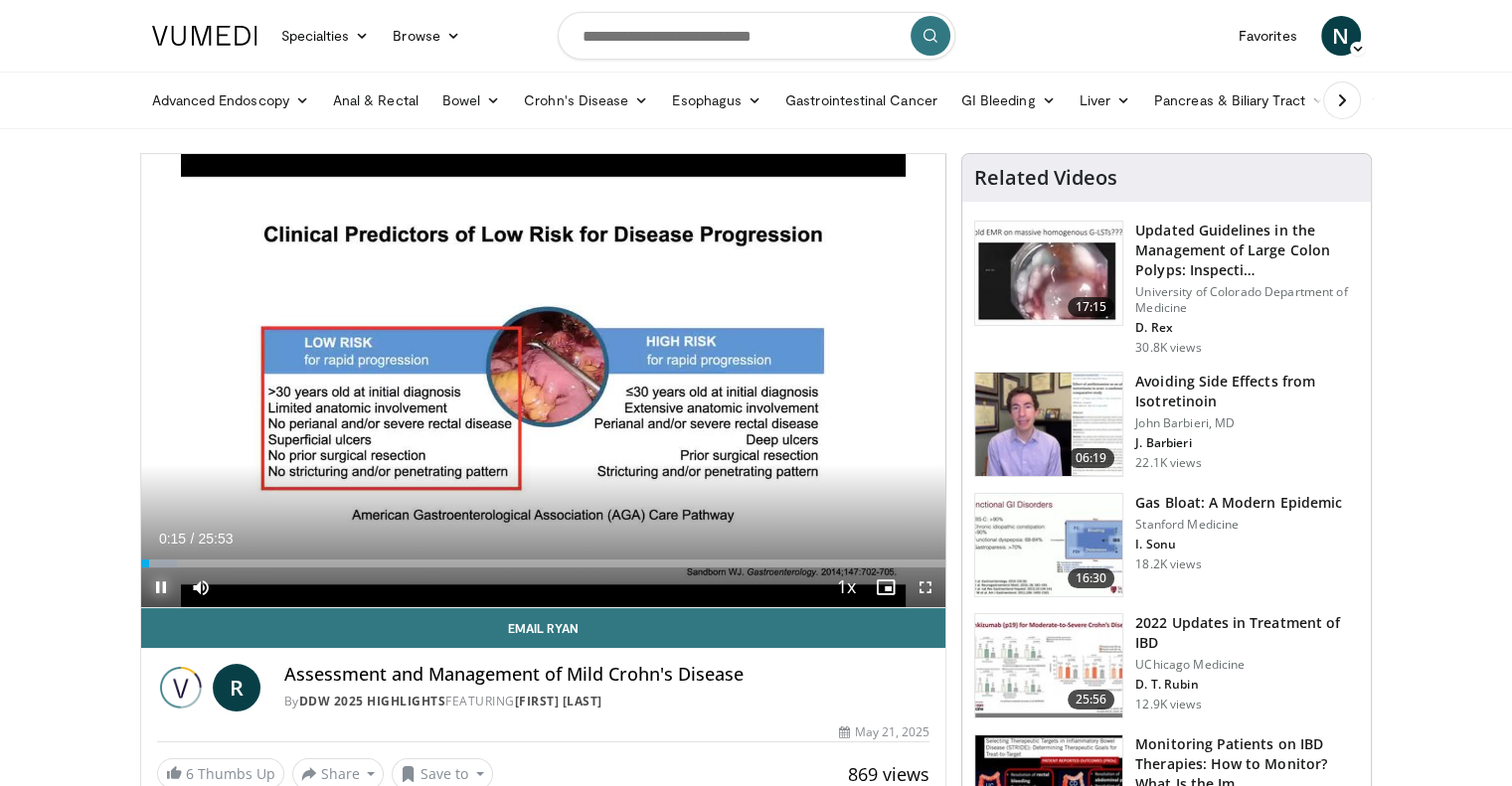 click at bounding box center [161, 587] 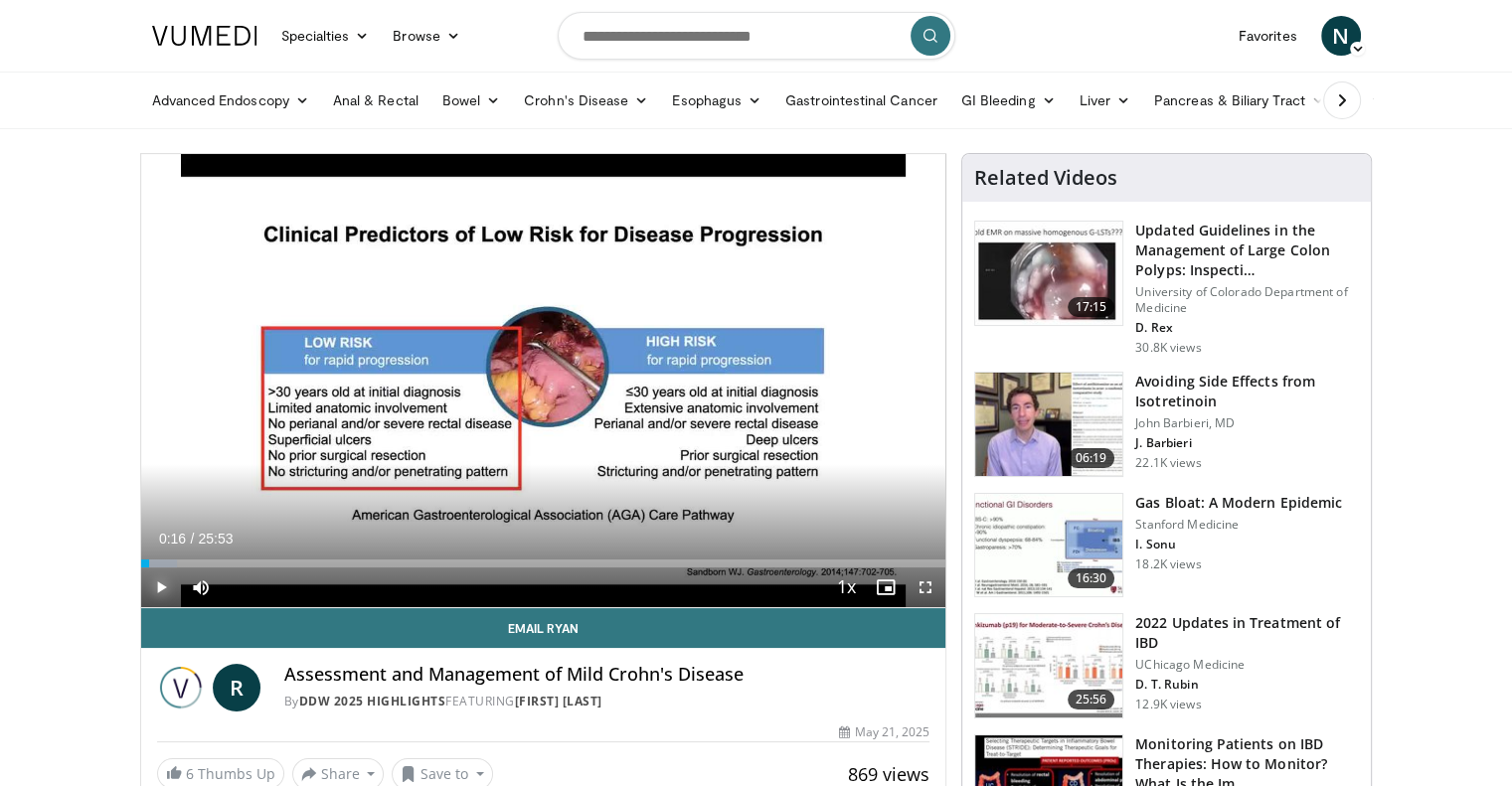 type 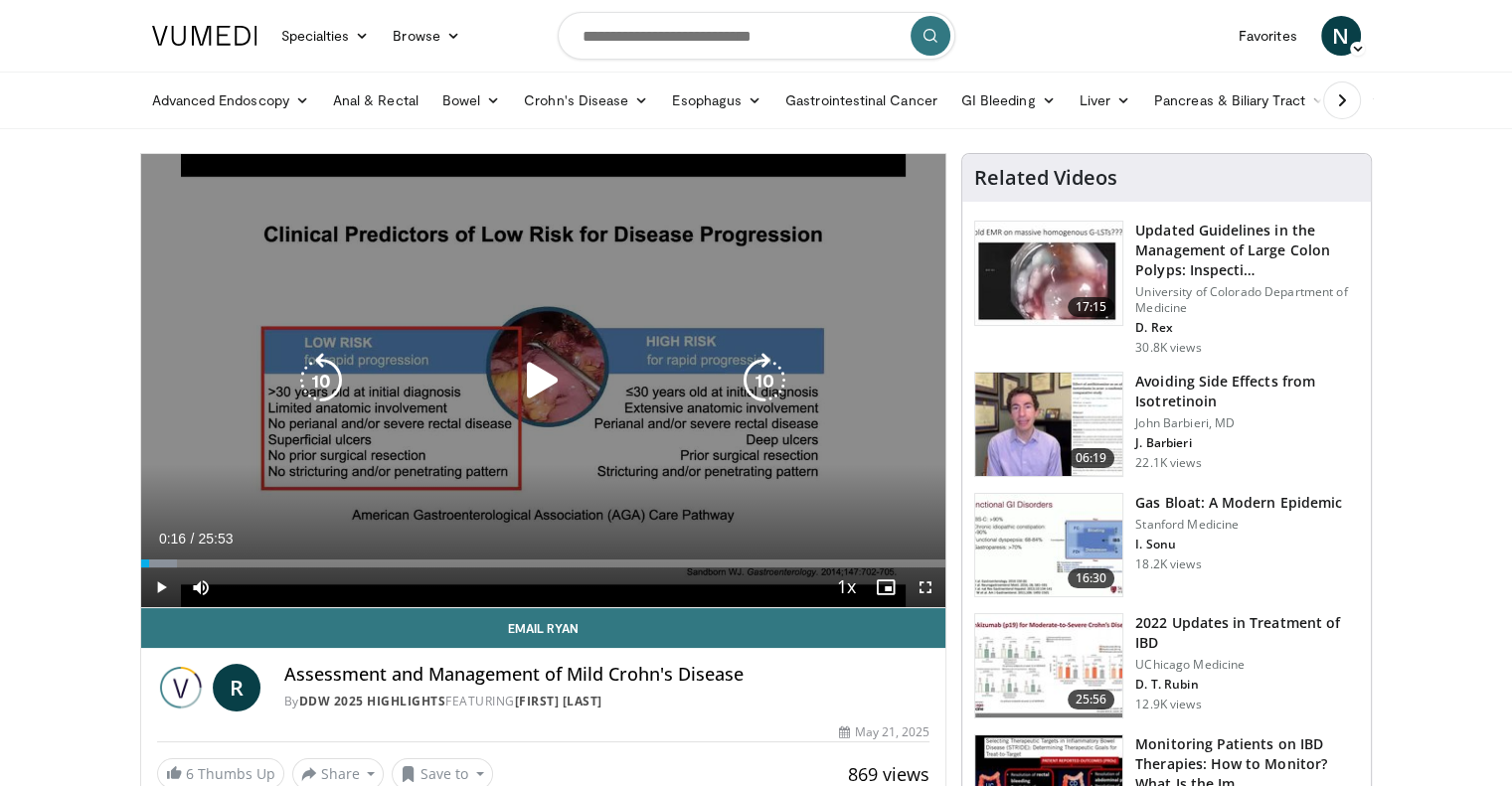click at bounding box center [543, 381] 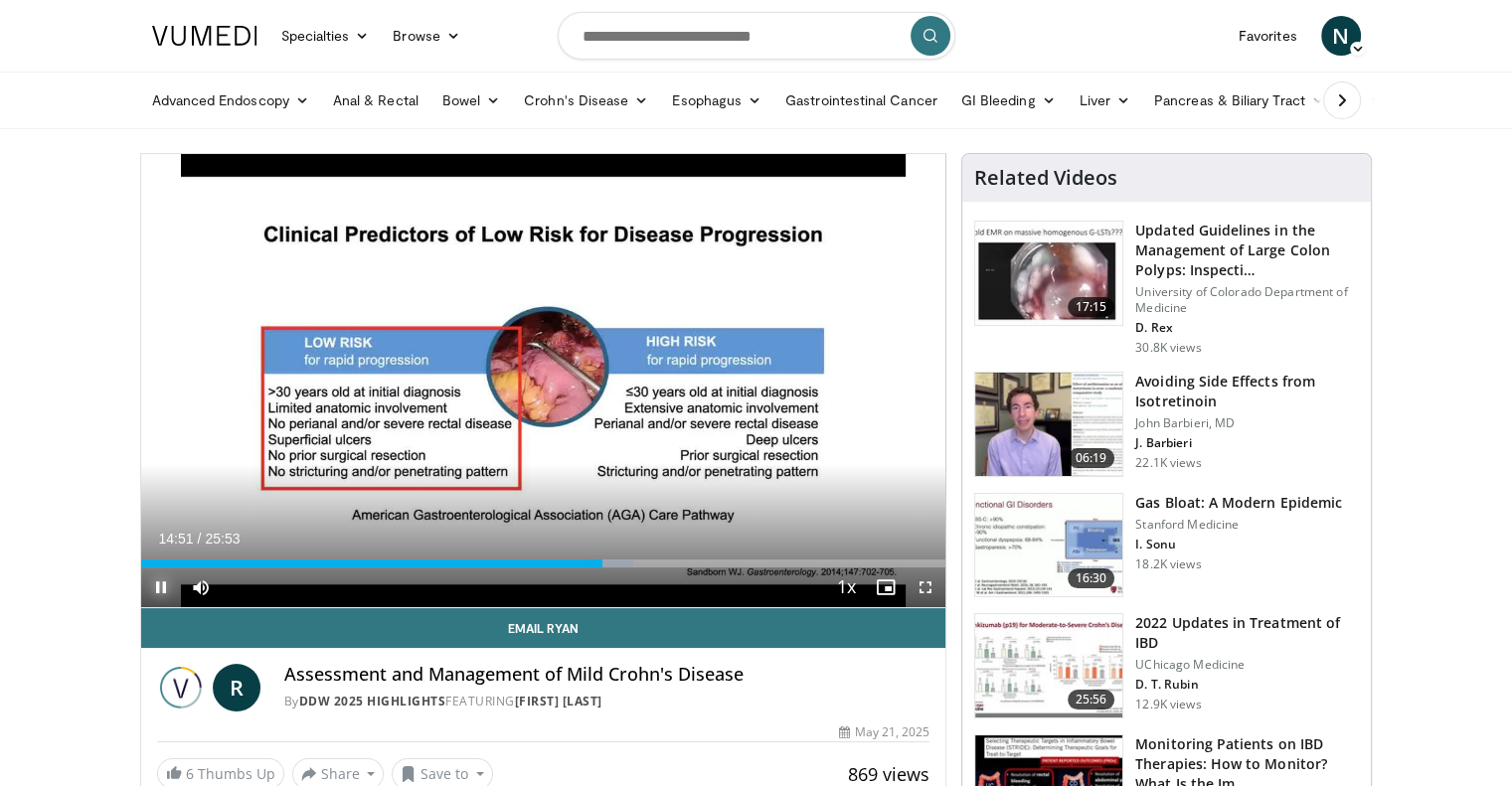 click at bounding box center (161, 587) 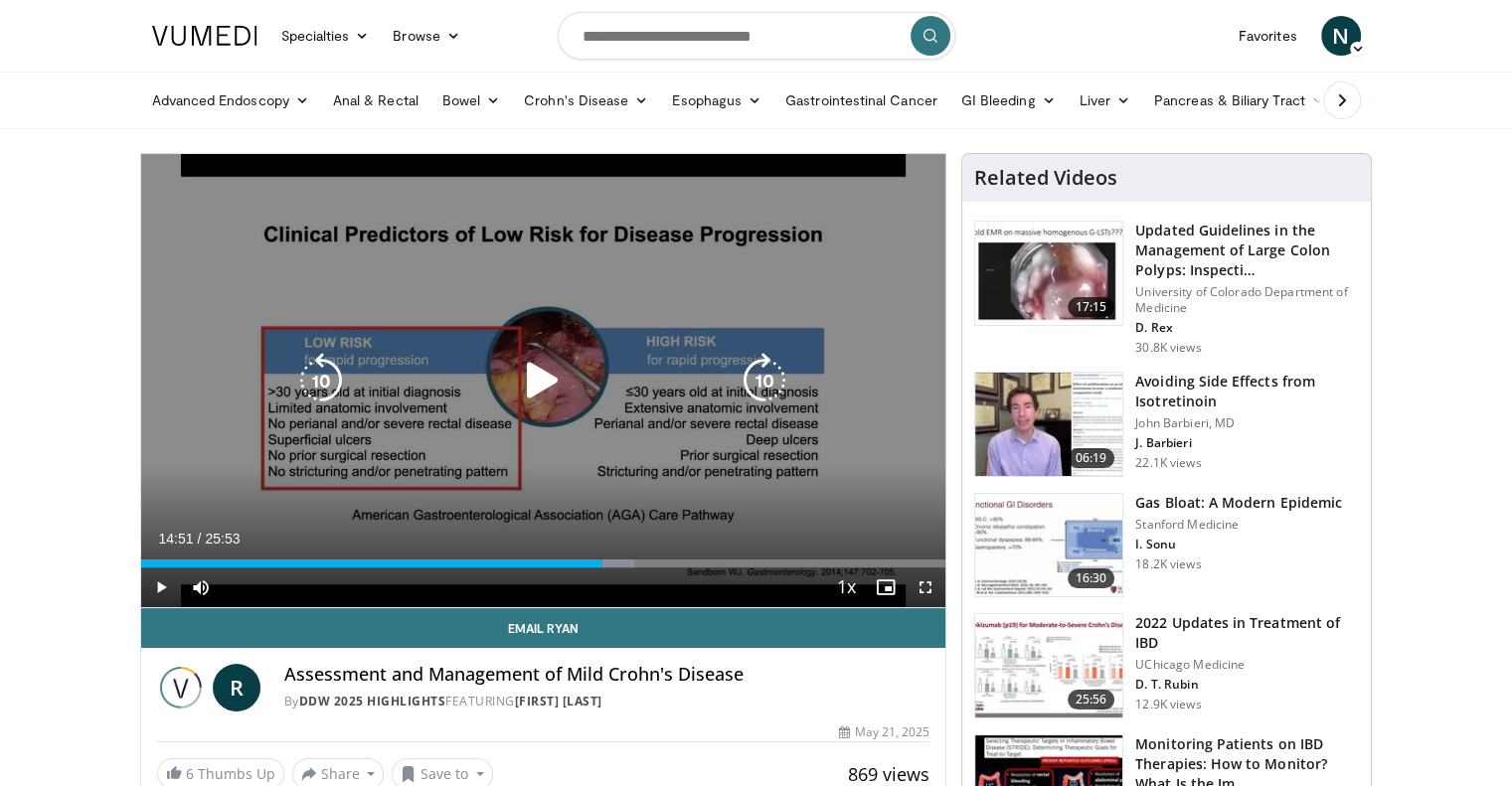 click at bounding box center (321, 381) 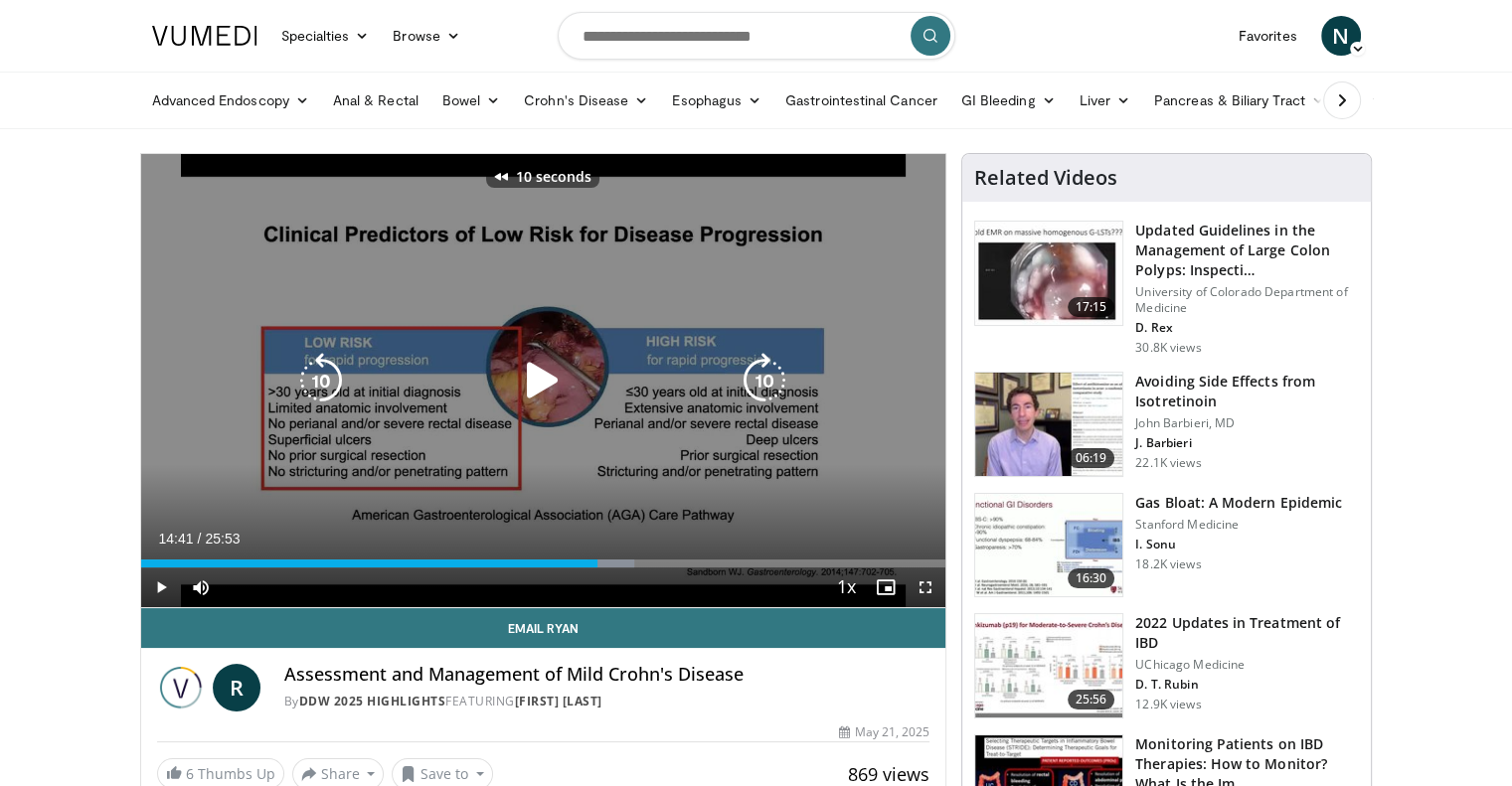 click at bounding box center (321, 381) 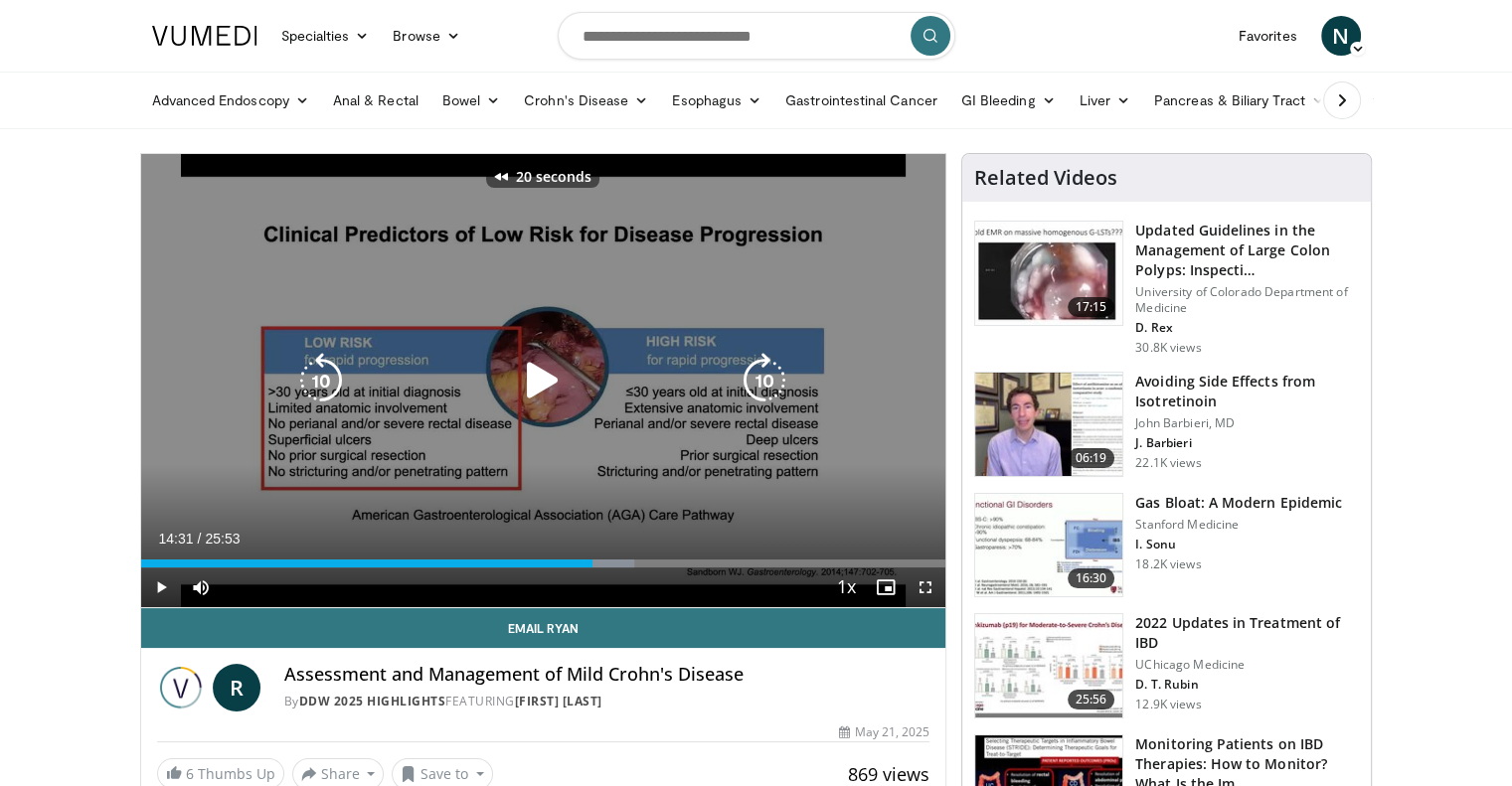 click at bounding box center [321, 381] 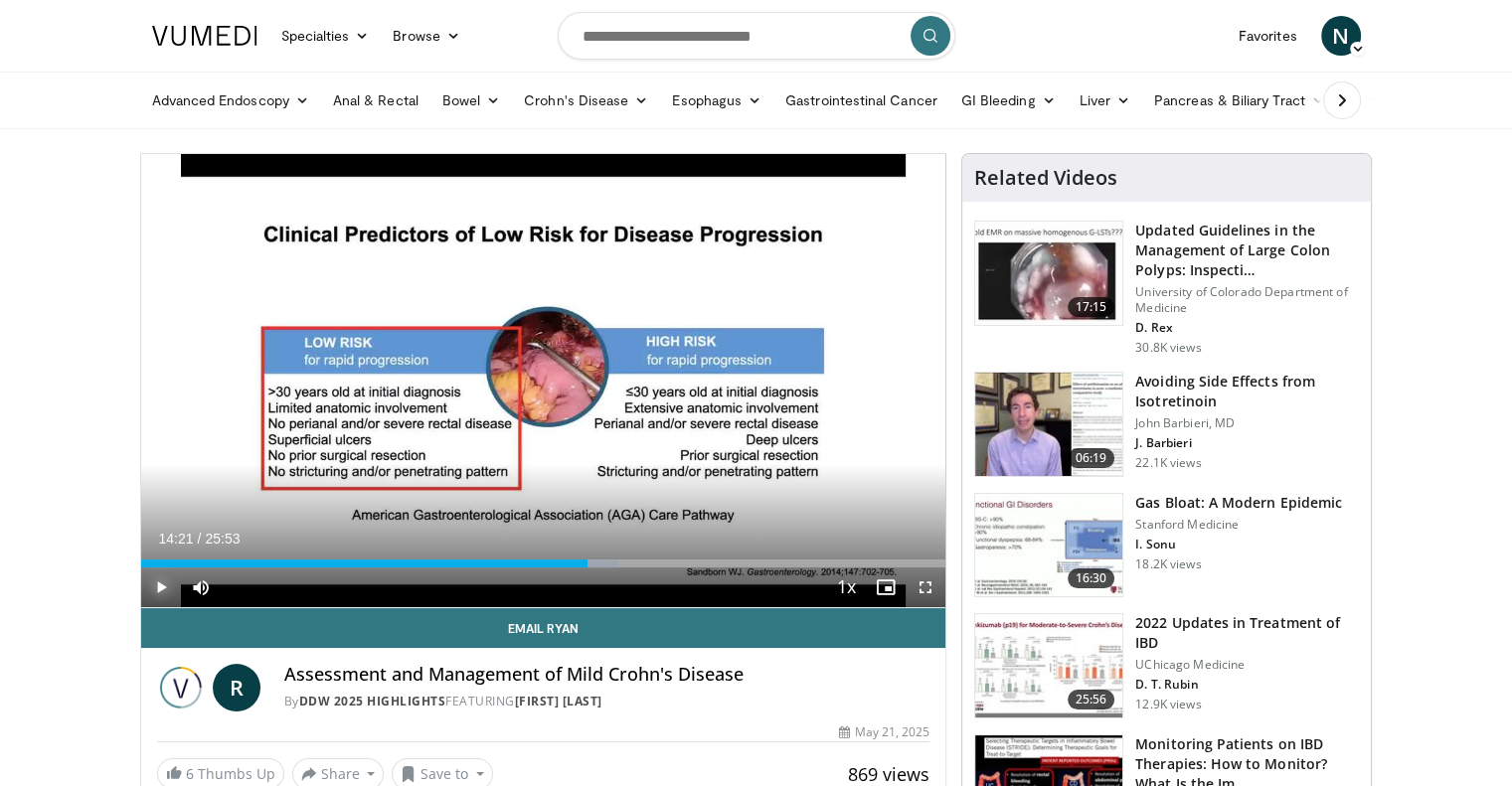 click at bounding box center (161, 587) 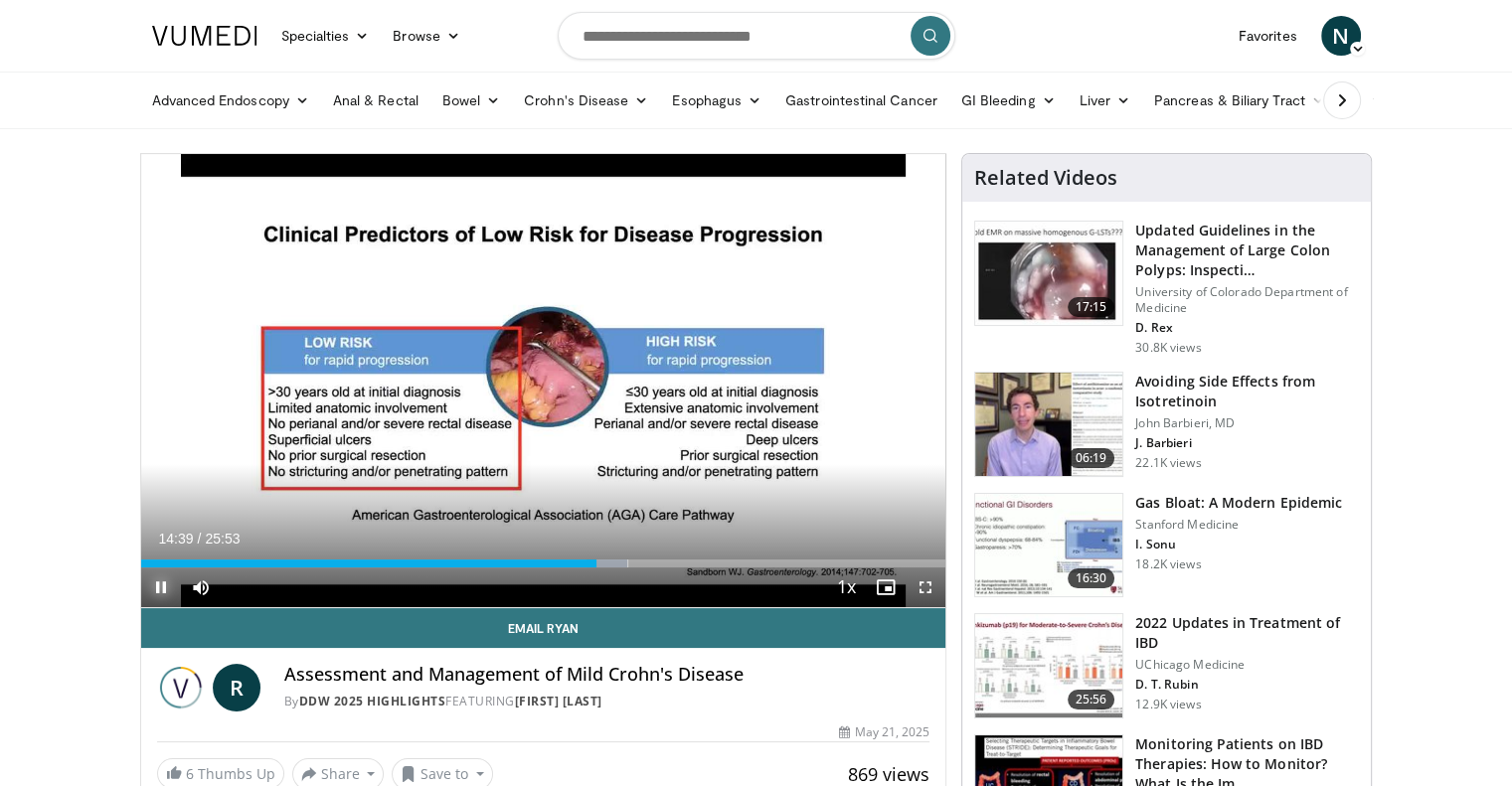 click at bounding box center (161, 587) 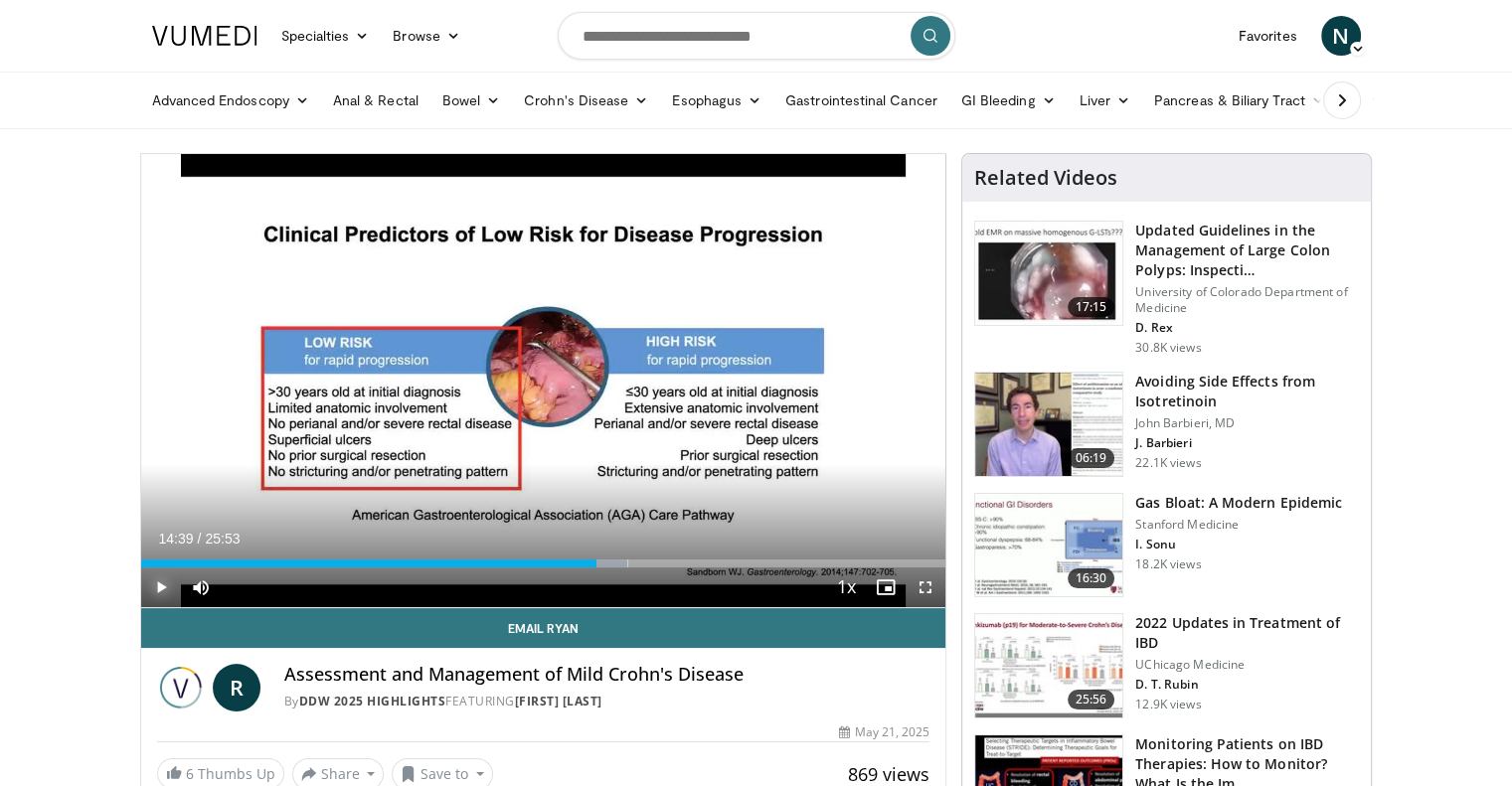 click at bounding box center (161, 587) 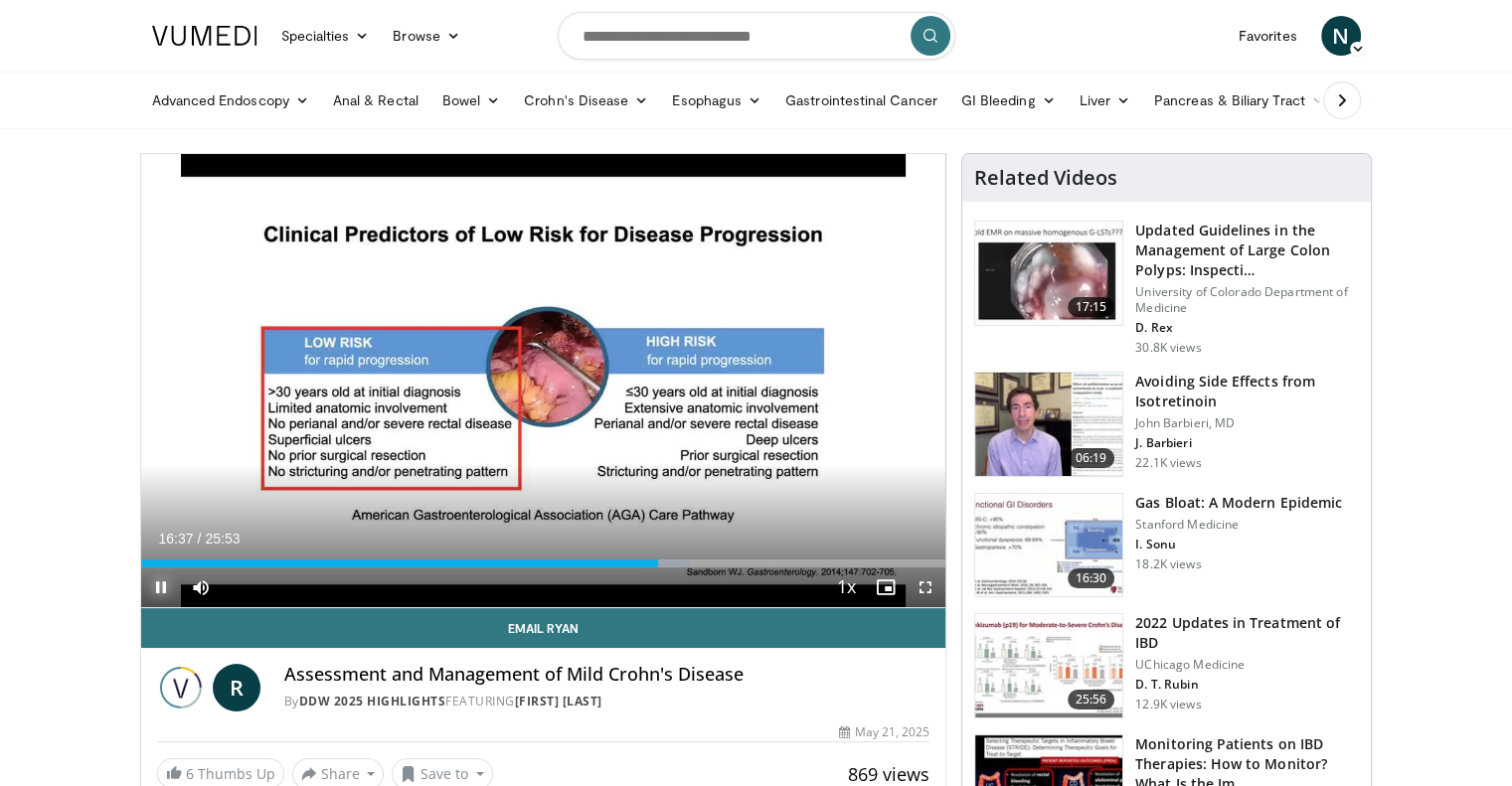 click at bounding box center [161, 587] 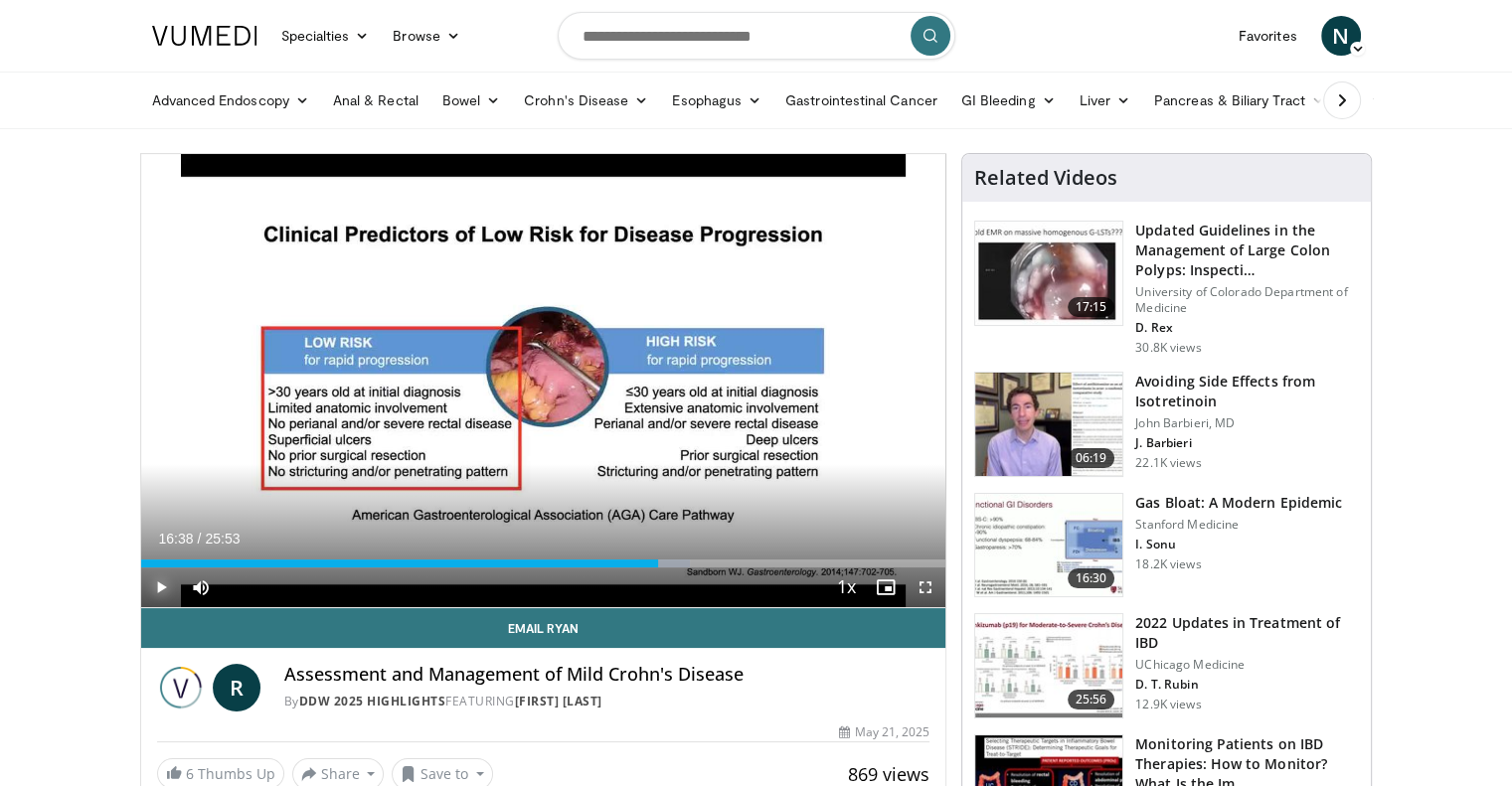 click at bounding box center [161, 587] 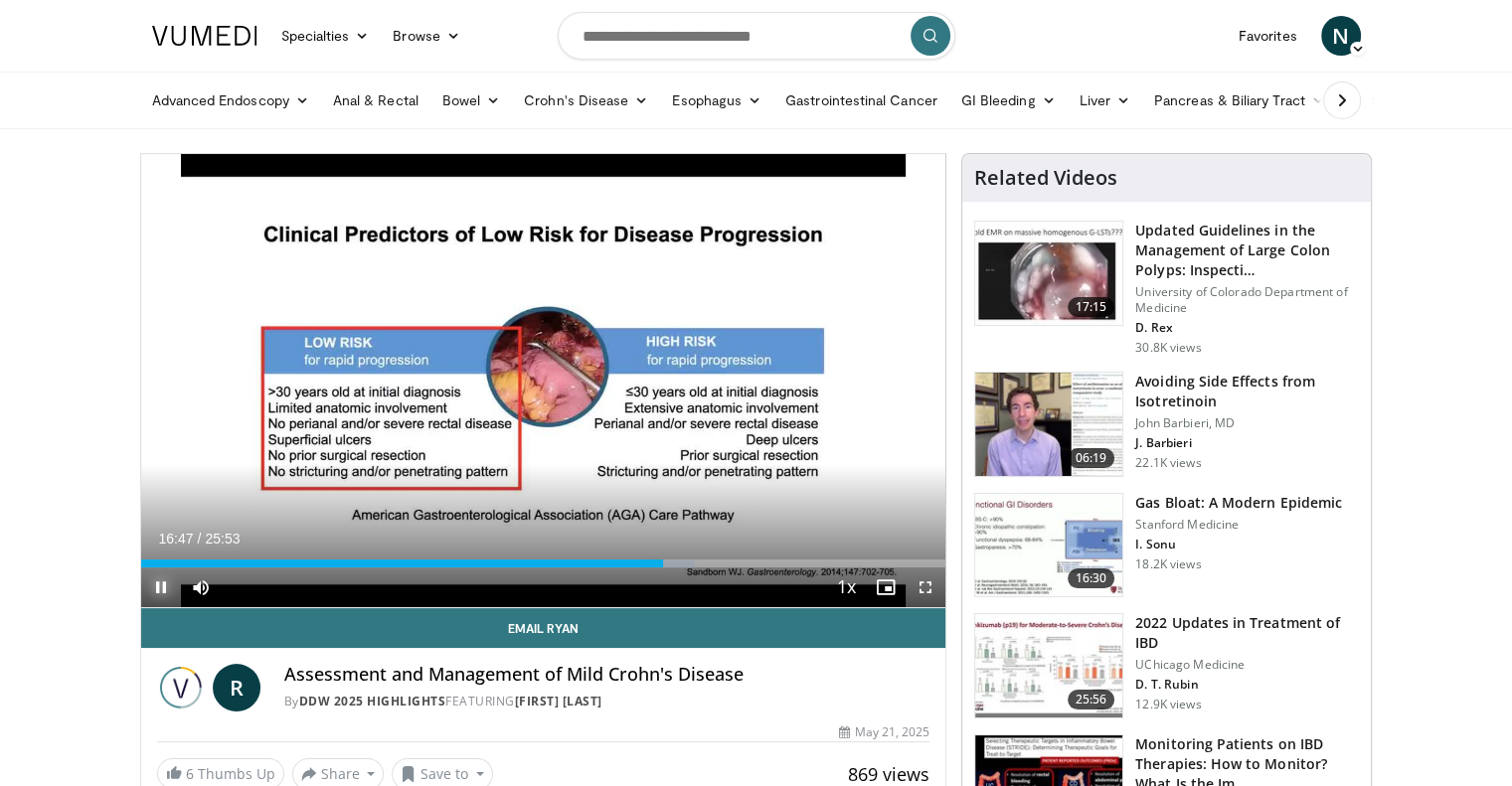 click at bounding box center [161, 587] 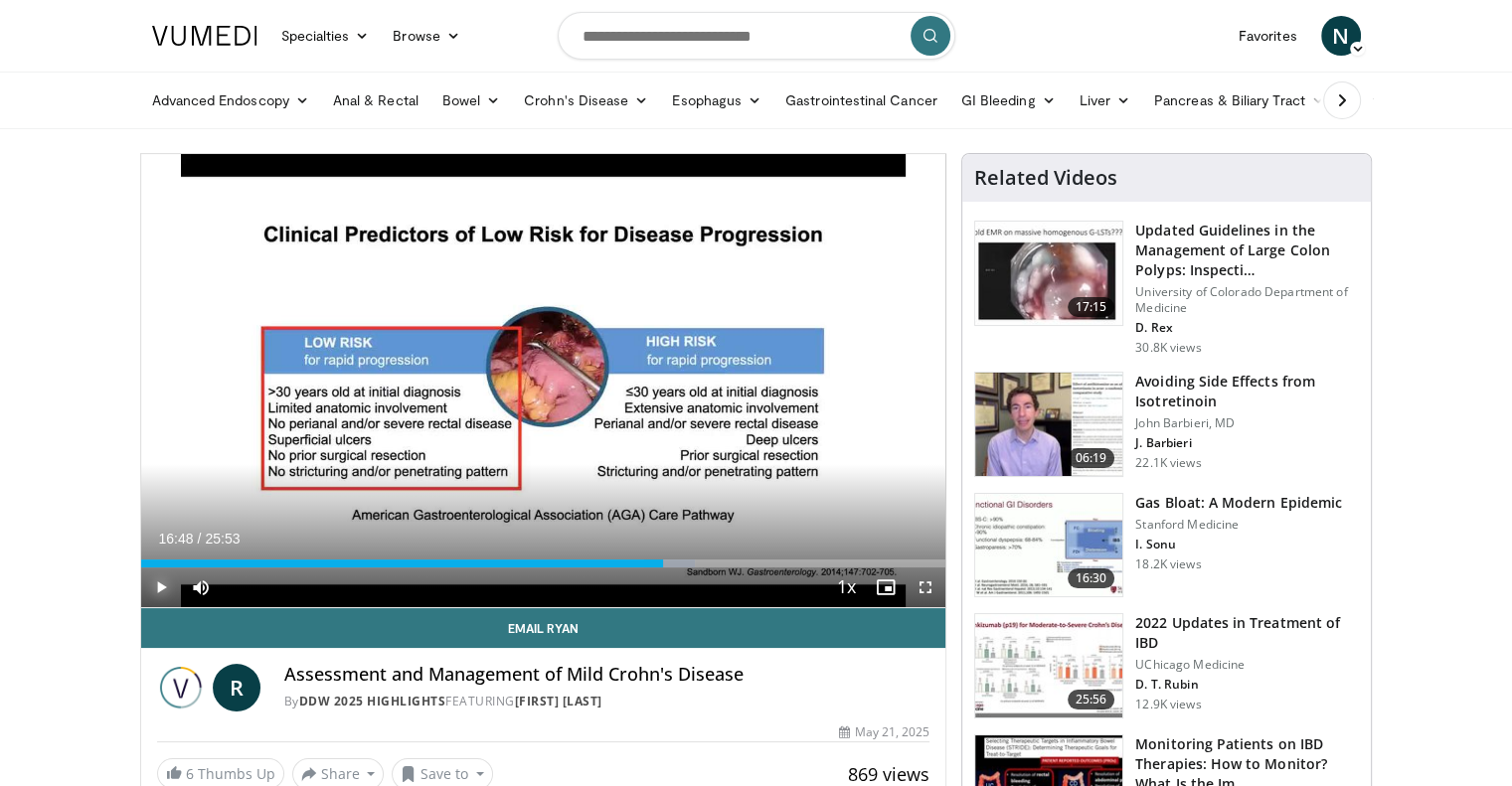 click at bounding box center [161, 587] 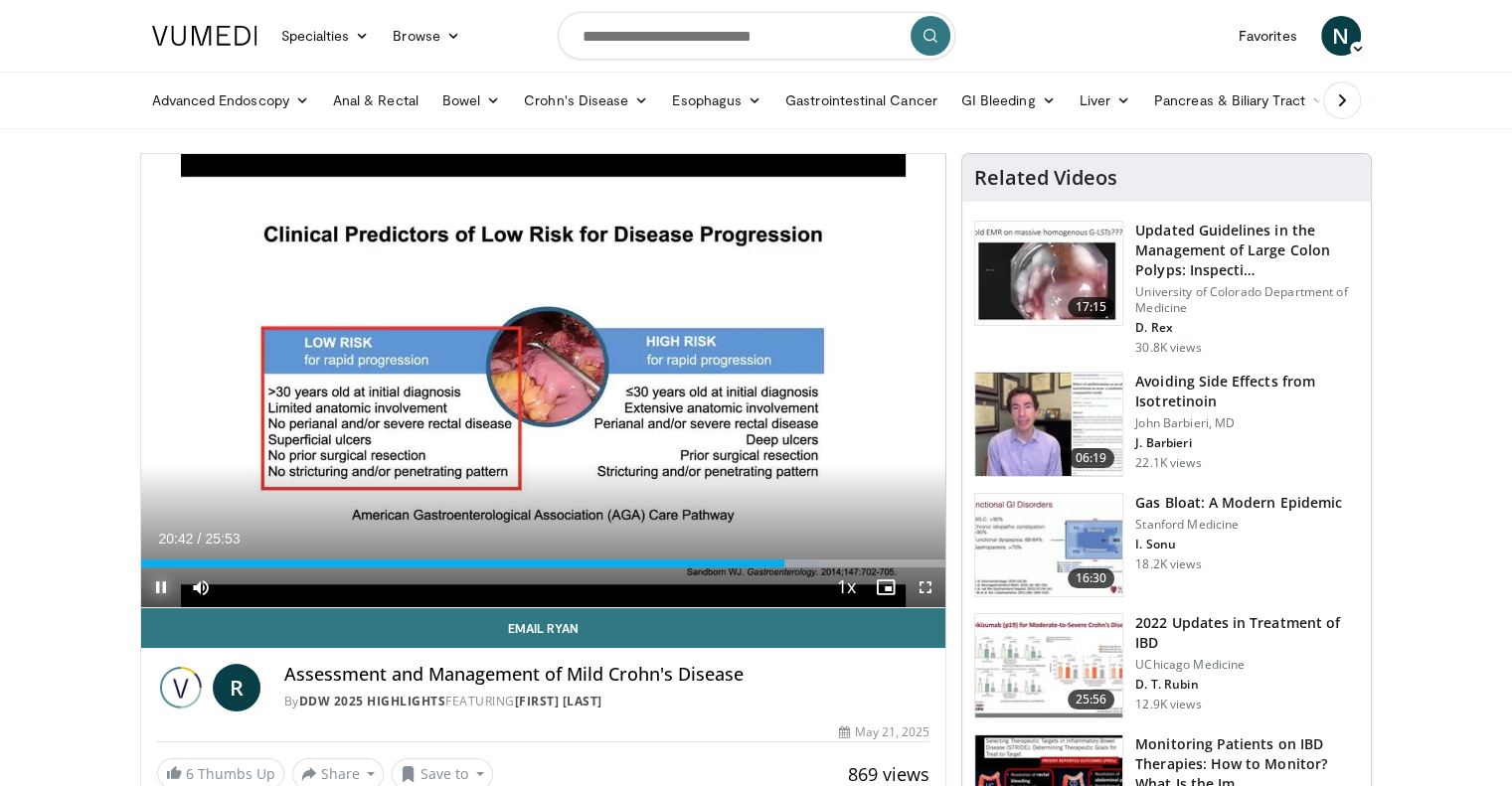 click at bounding box center (161, 587) 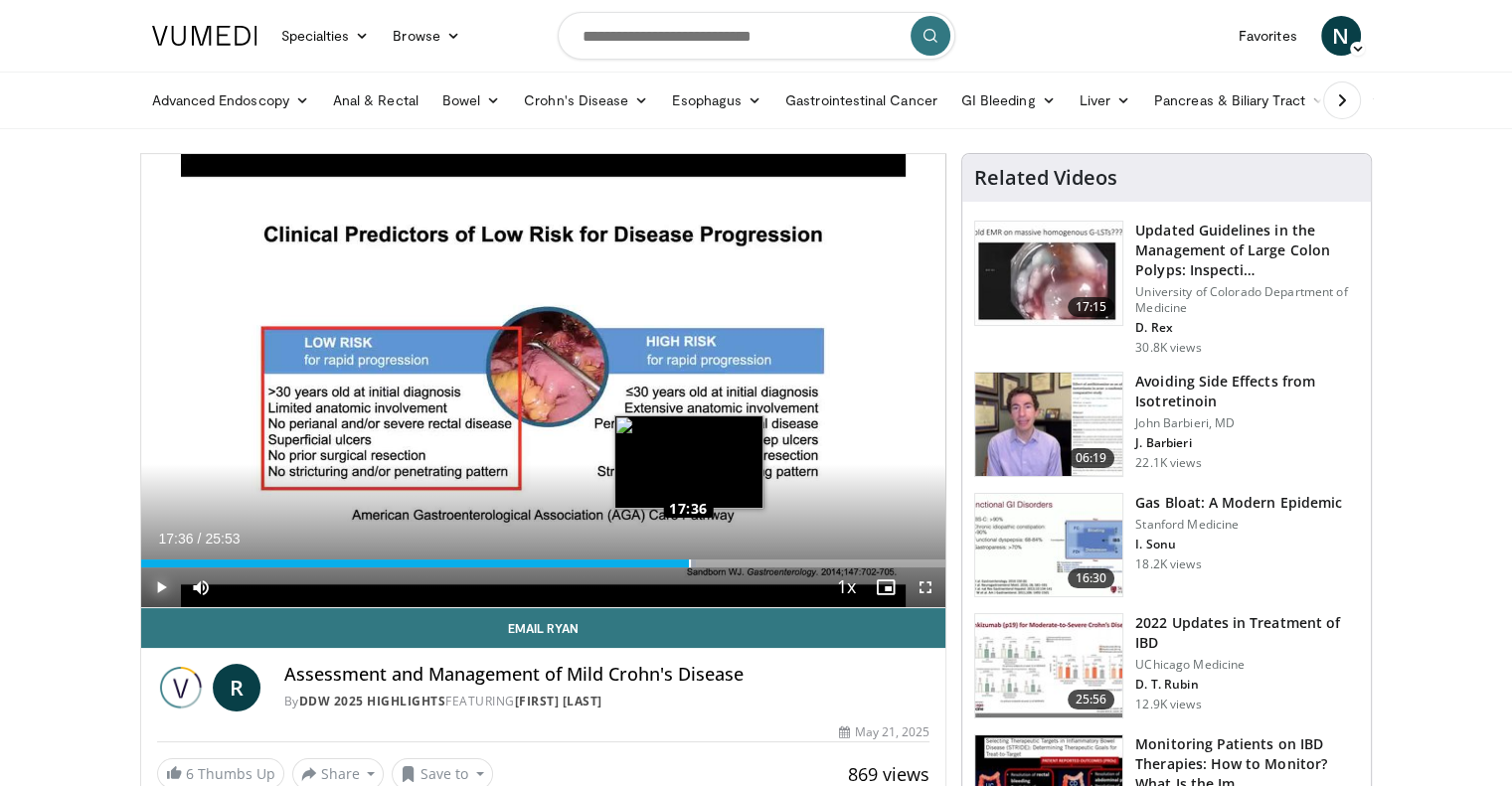 drag, startPoint x: 782, startPoint y: 560, endPoint x: 688, endPoint y: 563, distance: 94.04786 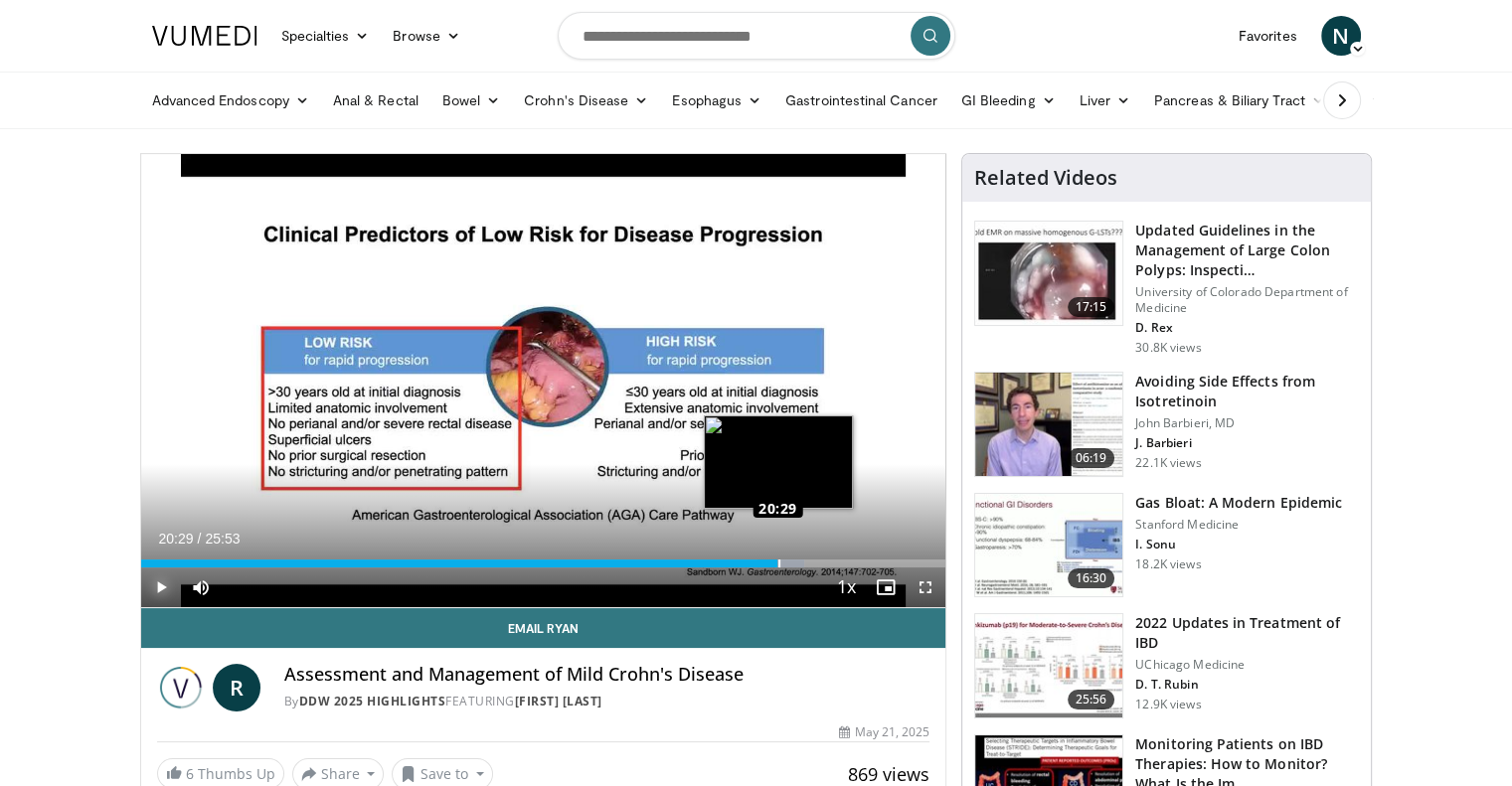 drag, startPoint x: 683, startPoint y: 555, endPoint x: 778, endPoint y: 565, distance: 95.524866 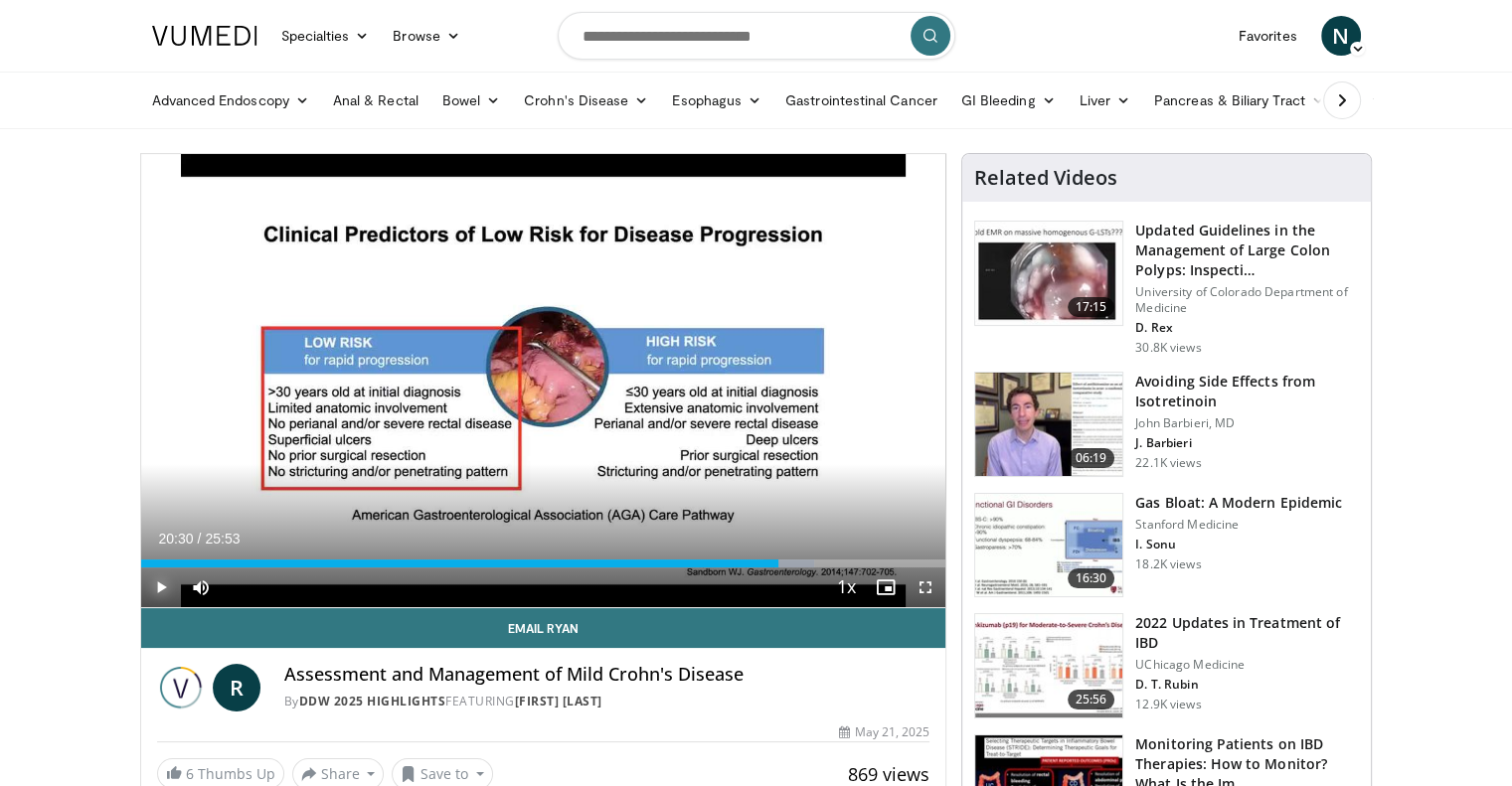 click at bounding box center (161, 587) 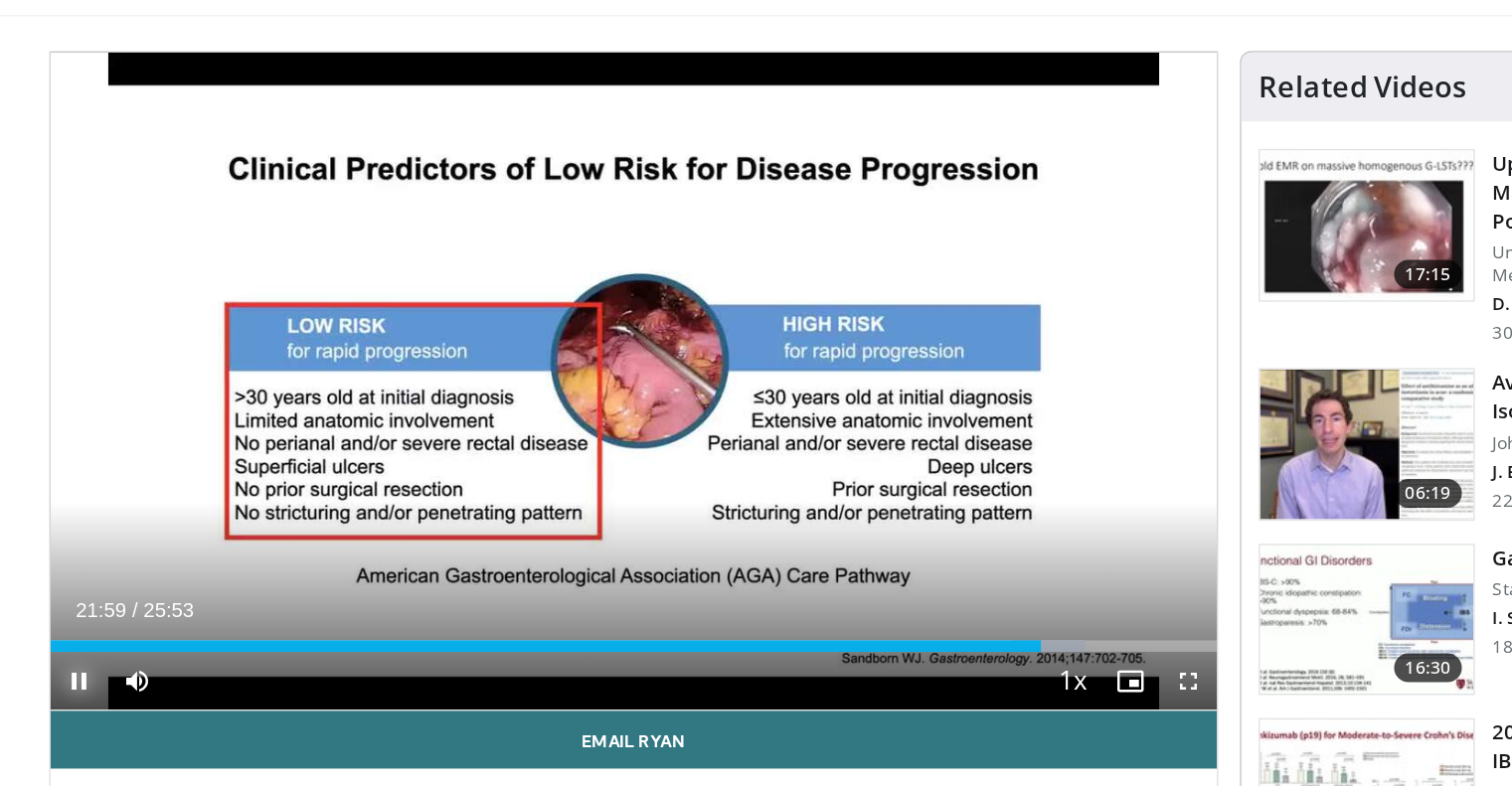scroll, scrollTop: 17, scrollLeft: 0, axis: vertical 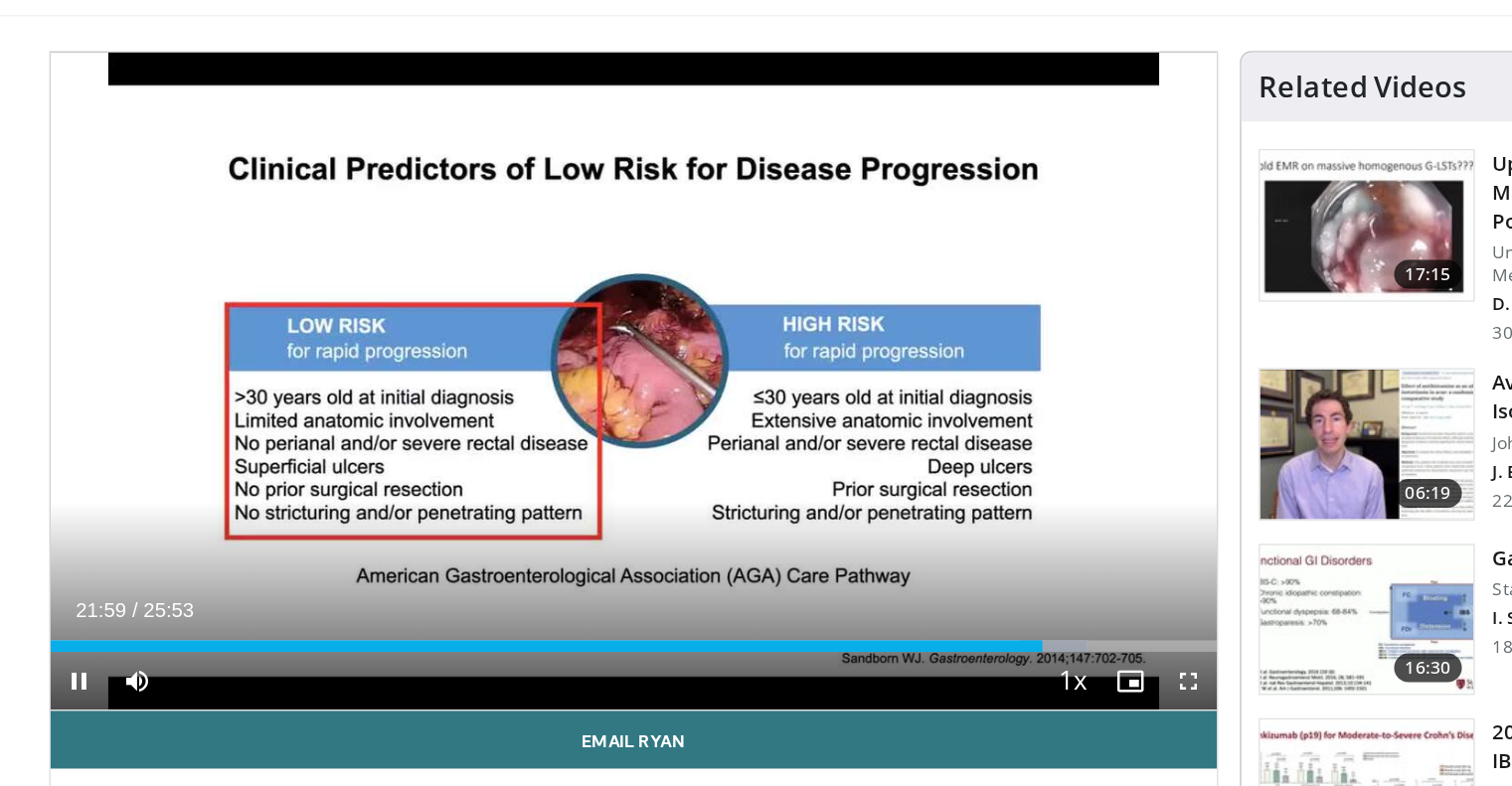 click on "30 seconds
Tap to unmute" at bounding box center [544, 364] 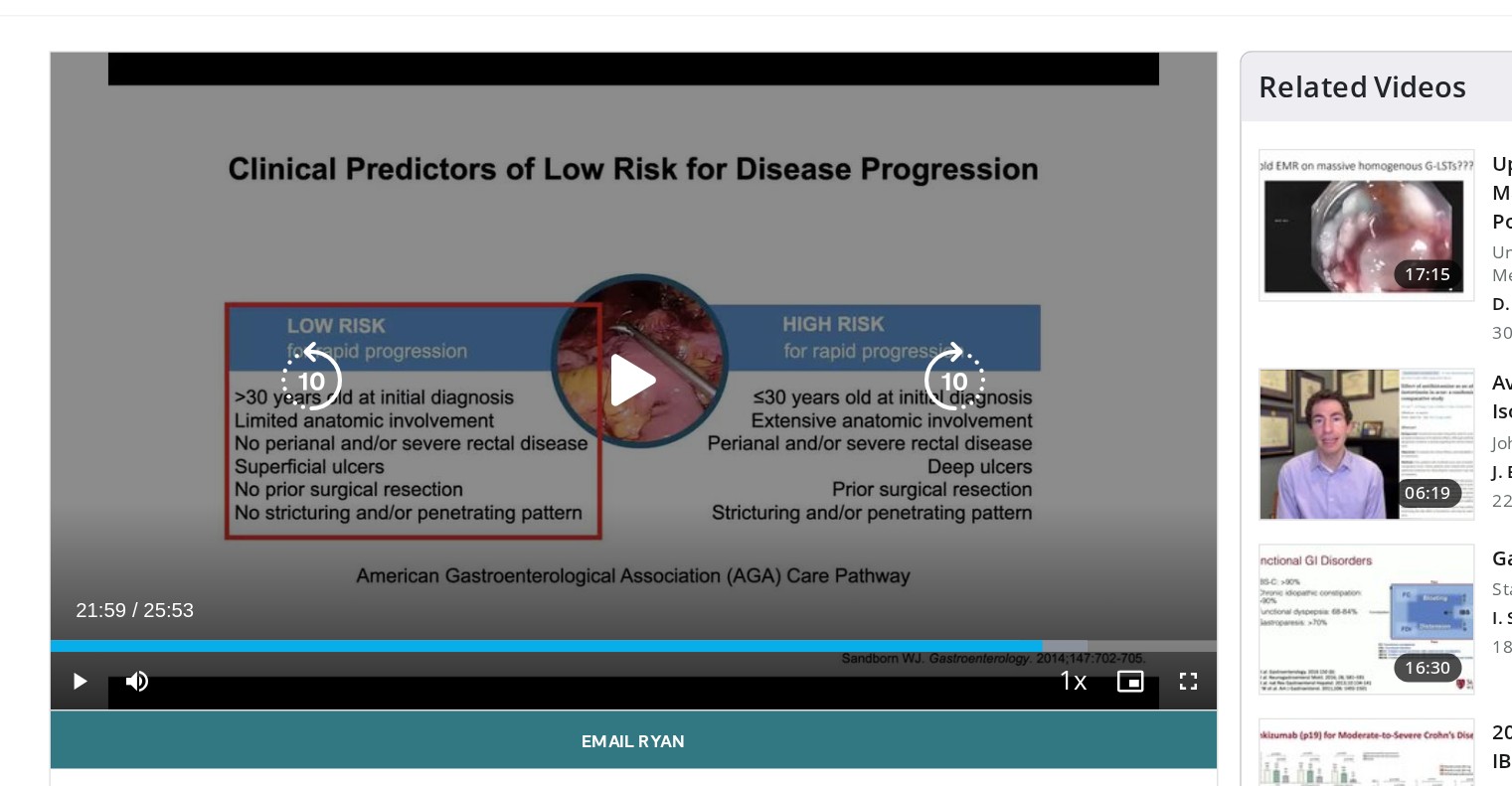 click at bounding box center (543, 364) 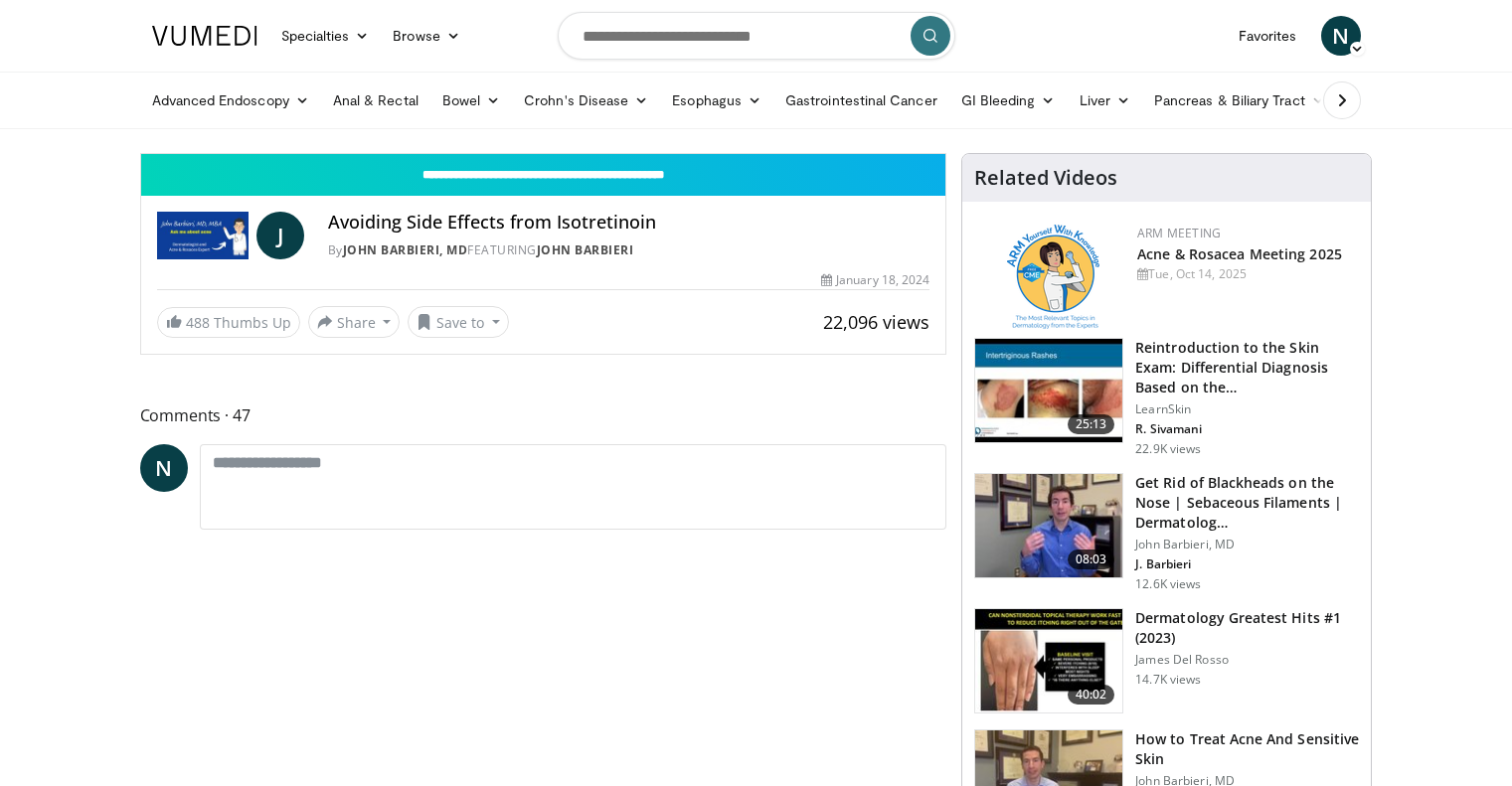 scroll, scrollTop: 0, scrollLeft: 0, axis: both 